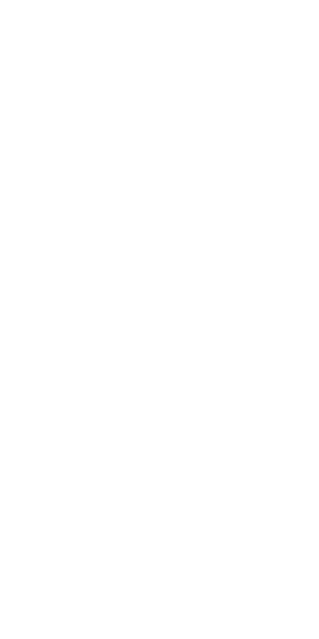 scroll, scrollTop: 0, scrollLeft: 0, axis: both 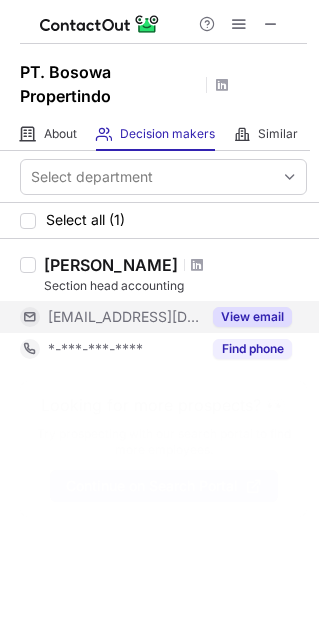 click on "View email" at bounding box center [252, 317] 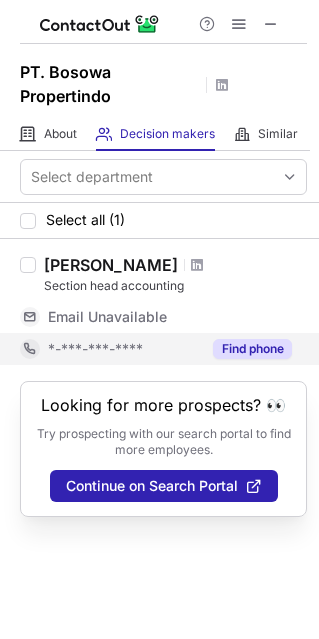 click on "Find phone" at bounding box center [246, 349] 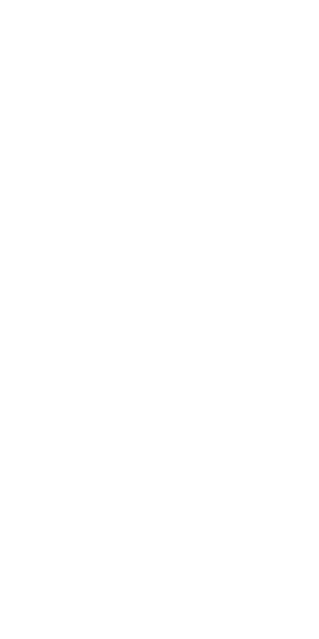 scroll, scrollTop: 0, scrollLeft: 0, axis: both 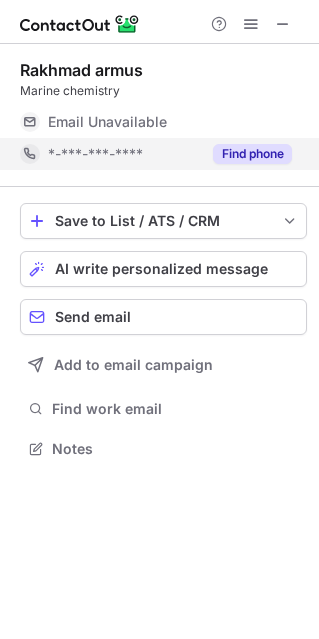 click on "Find phone" at bounding box center [252, 154] 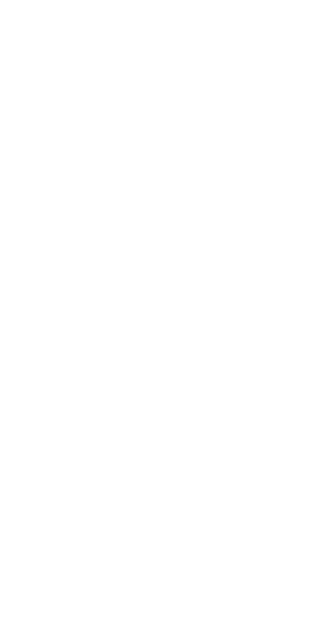 scroll, scrollTop: 0, scrollLeft: 0, axis: both 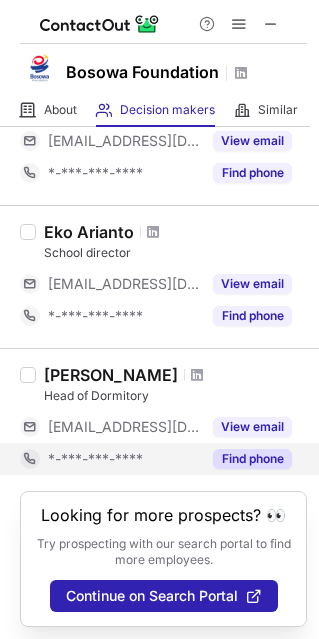 click on "Find phone" at bounding box center (252, 459) 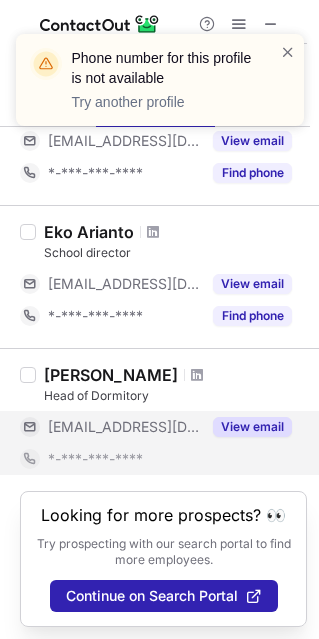click on "View email" at bounding box center [252, 427] 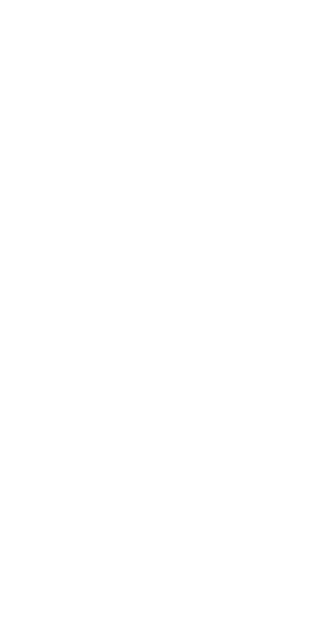 scroll, scrollTop: 0, scrollLeft: 0, axis: both 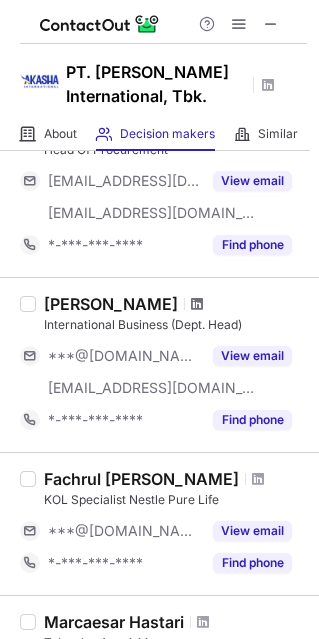 click at bounding box center [197, 304] 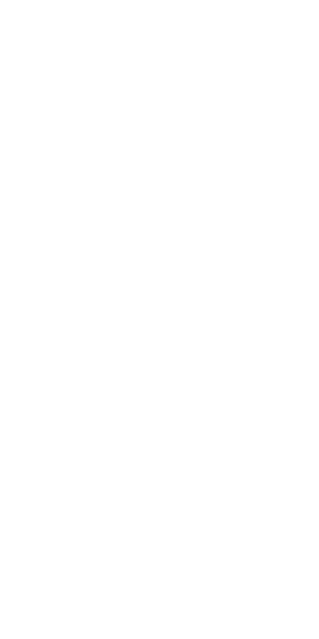 scroll, scrollTop: 0, scrollLeft: 0, axis: both 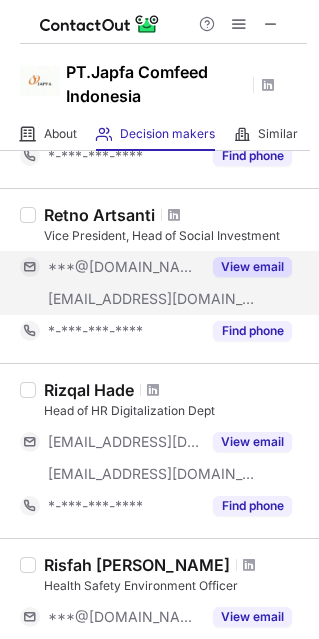 click on "View email" at bounding box center [252, 267] 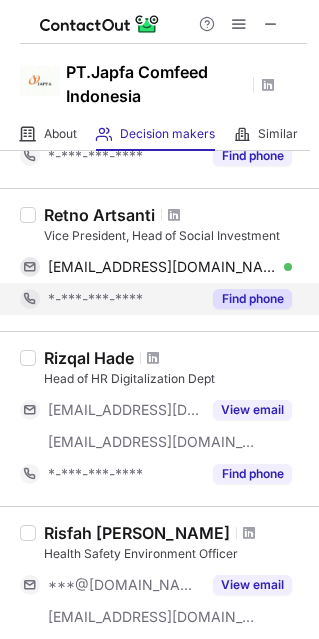 click on "Find phone" at bounding box center [252, 299] 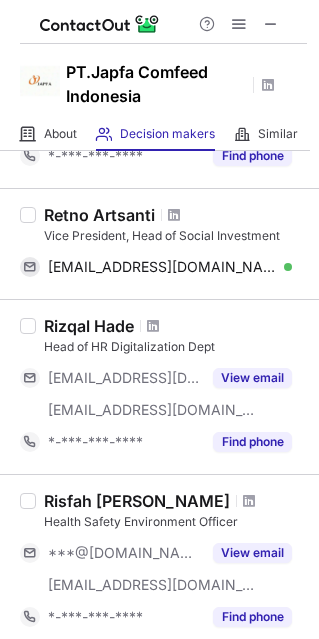 scroll, scrollTop: 1127, scrollLeft: 0, axis: vertical 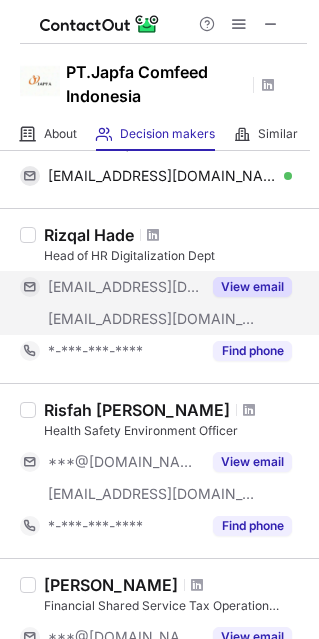 click on "View email" at bounding box center [252, 287] 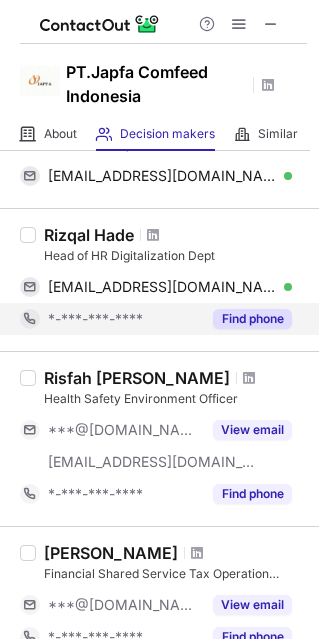 click on "Find phone" at bounding box center [252, 319] 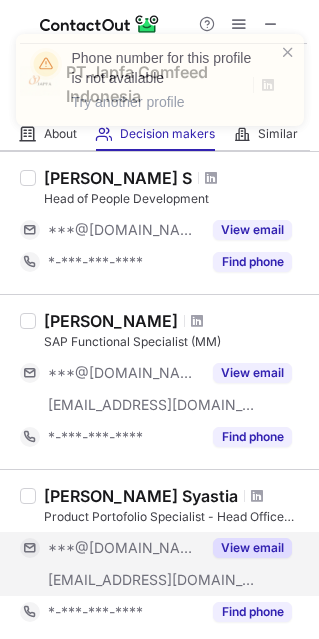 scroll, scrollTop: 490, scrollLeft: 0, axis: vertical 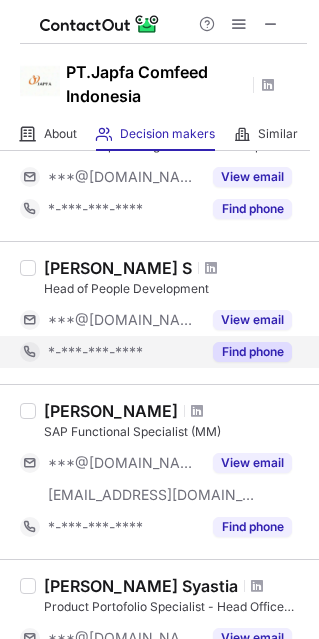 click on "Find phone" at bounding box center [252, 352] 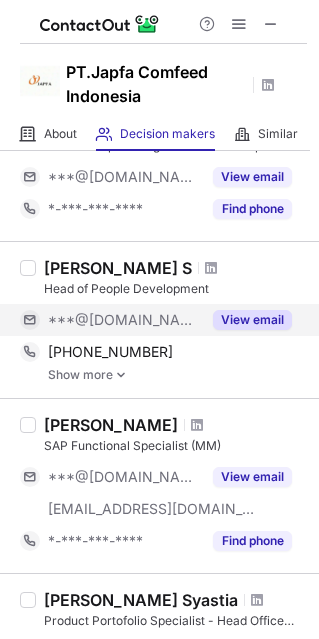 click on "View email" at bounding box center (252, 320) 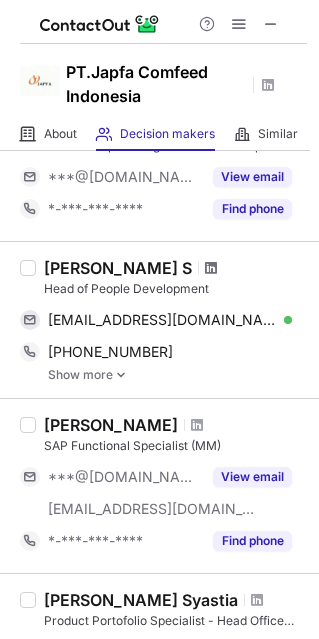 click at bounding box center (211, 268) 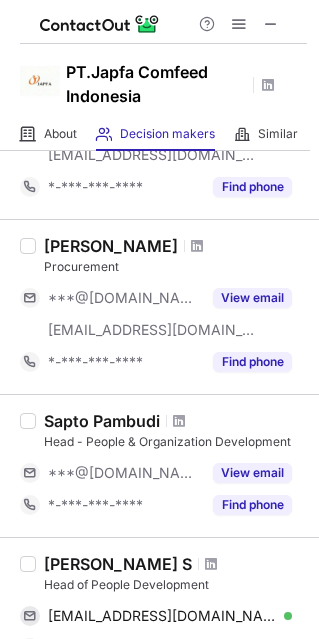 scroll, scrollTop: 12, scrollLeft: 0, axis: vertical 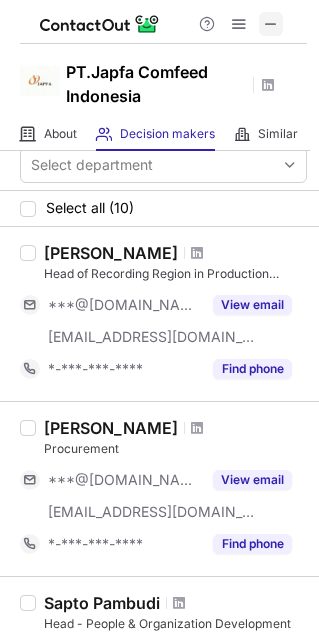 click at bounding box center [271, 24] 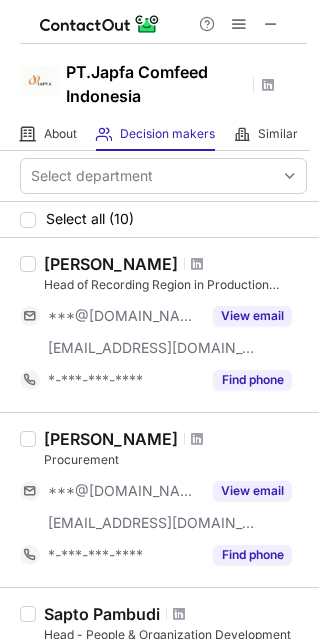 scroll, scrollTop: 0, scrollLeft: 0, axis: both 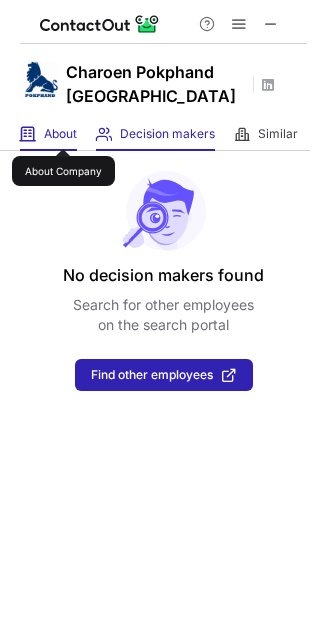 click on "About" at bounding box center [60, 134] 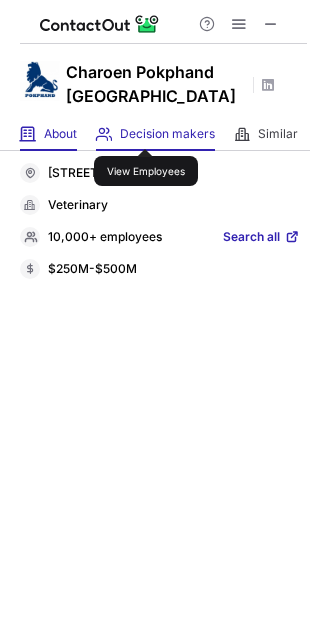click on "Decision makers" at bounding box center [167, 134] 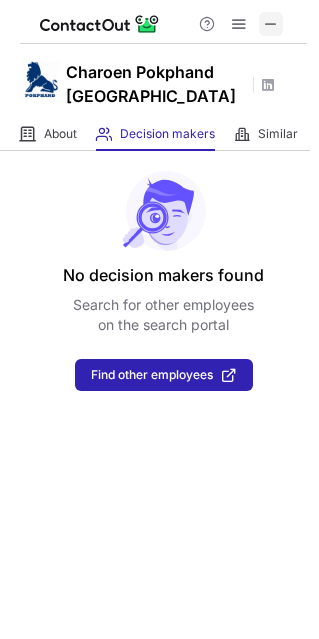 click at bounding box center (271, 24) 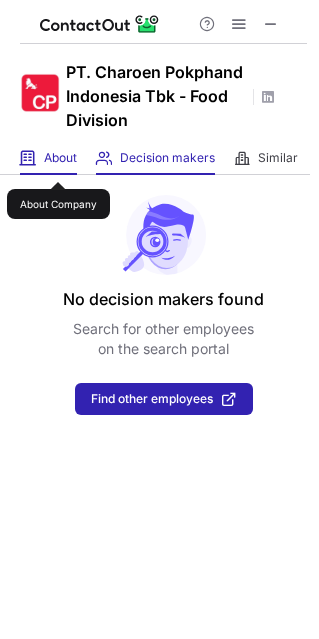 click on "About" at bounding box center (60, 158) 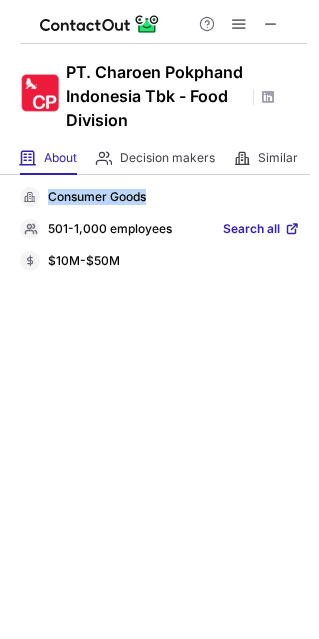 drag, startPoint x: 145, startPoint y: 199, endPoint x: 52, endPoint y: 196, distance: 93.04838 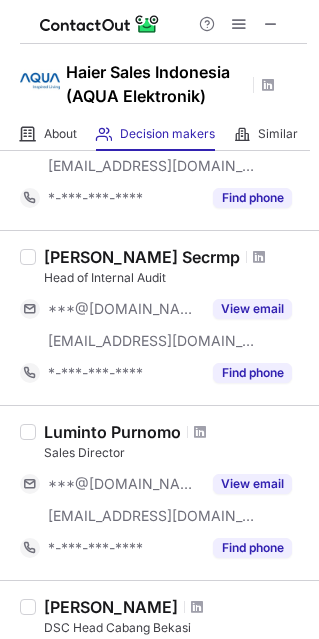 scroll, scrollTop: 1272, scrollLeft: 0, axis: vertical 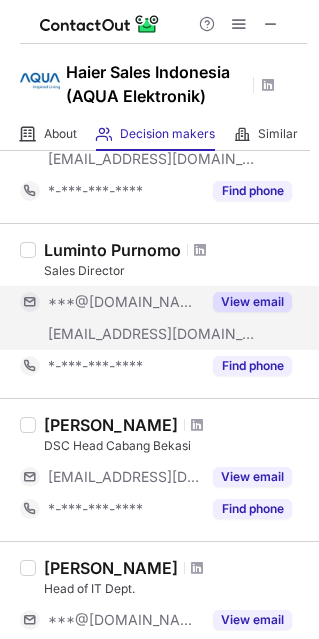 click on "View email" at bounding box center [252, 302] 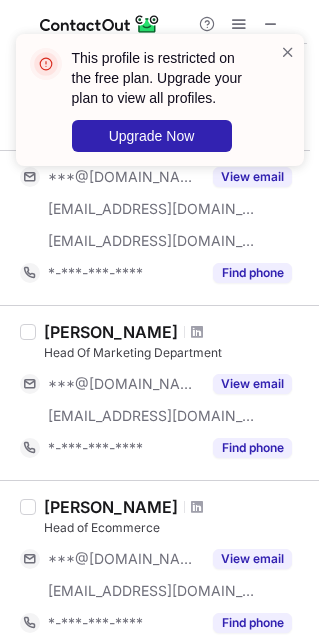 scroll, scrollTop: 0, scrollLeft: 0, axis: both 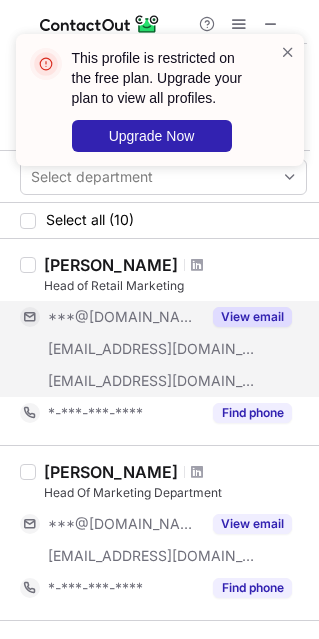 click on "View email" at bounding box center [246, 317] 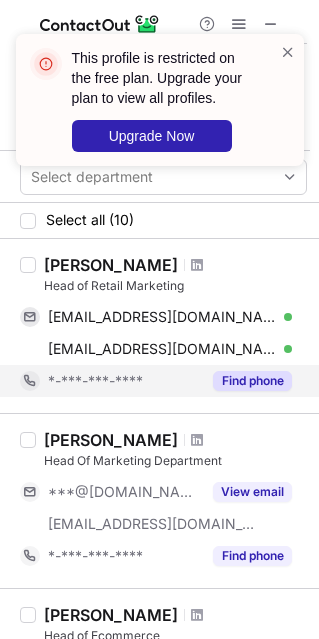 click on "Find phone" at bounding box center [252, 381] 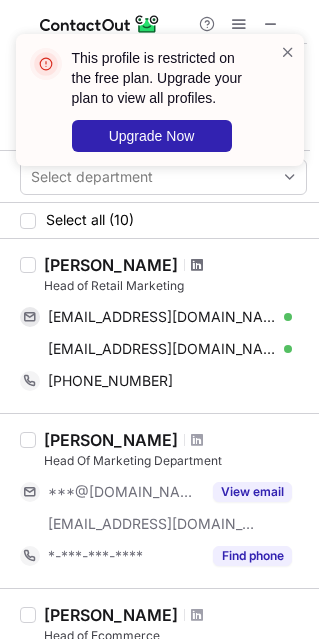 click at bounding box center [197, 265] 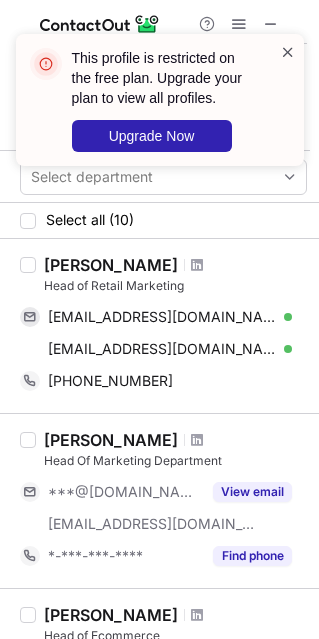 click at bounding box center (288, 52) 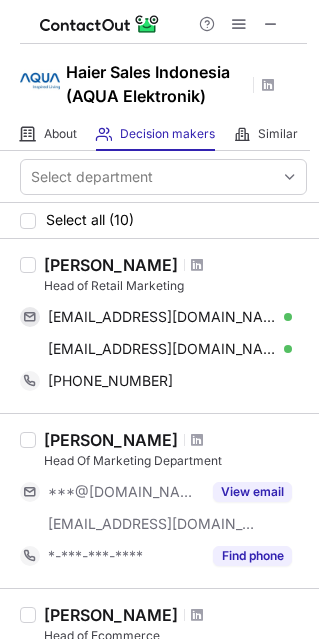 click on "This profile is restricted on the free plan. Upgrade your plan to view all profiles. Upgrade Now" at bounding box center (160, 108) 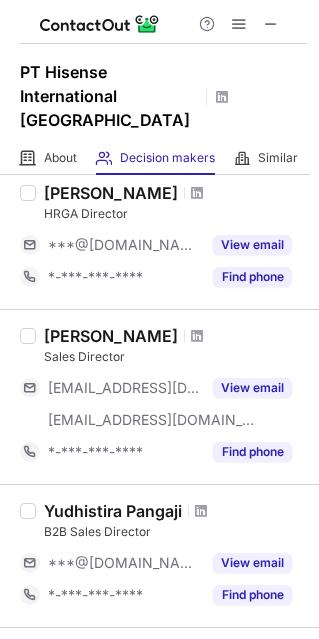 scroll, scrollTop: 79, scrollLeft: 0, axis: vertical 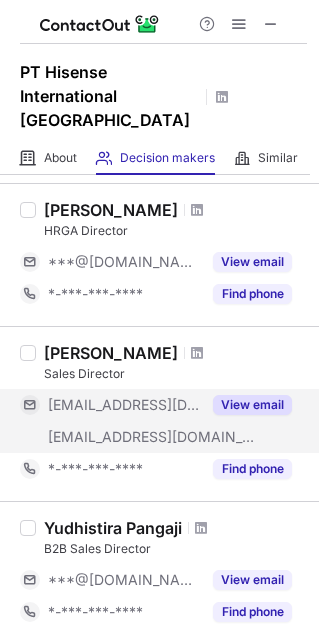 click on "View email" at bounding box center [246, 405] 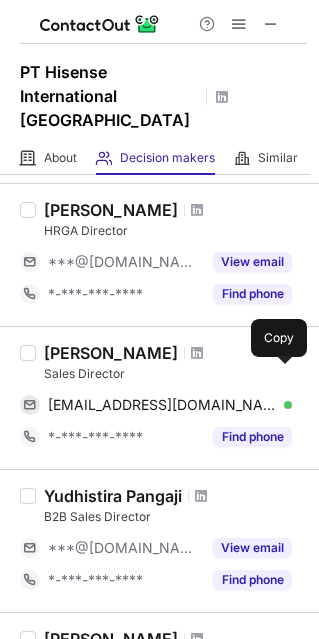 scroll, scrollTop: 170, scrollLeft: 0, axis: vertical 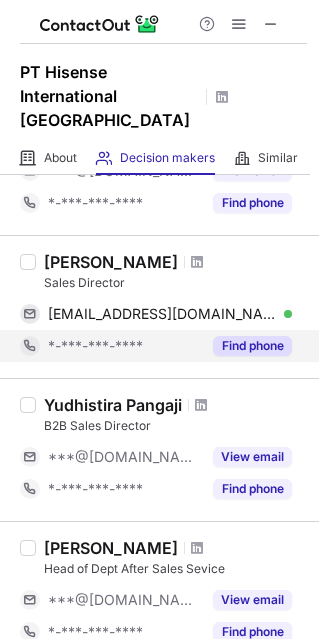 click on "Find phone" at bounding box center [252, 346] 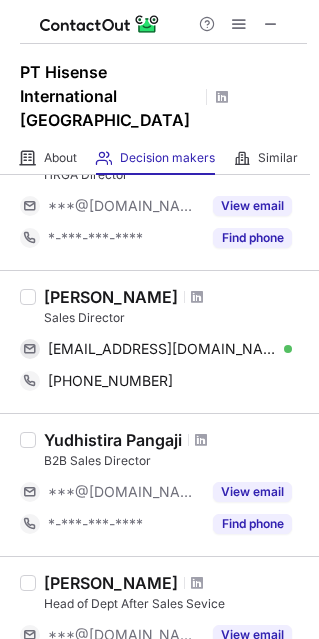 scroll, scrollTop: 170, scrollLeft: 0, axis: vertical 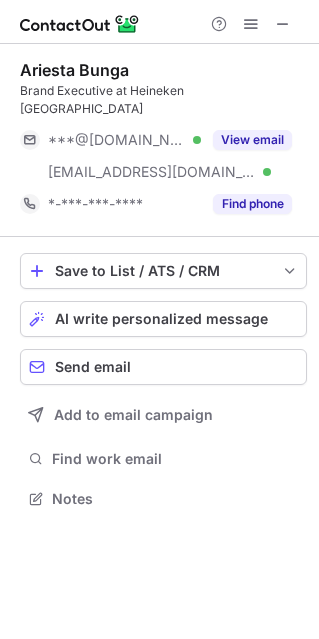 drag, startPoint x: 279, startPoint y: 24, endPoint x: 192, endPoint y: 25, distance: 87.005745 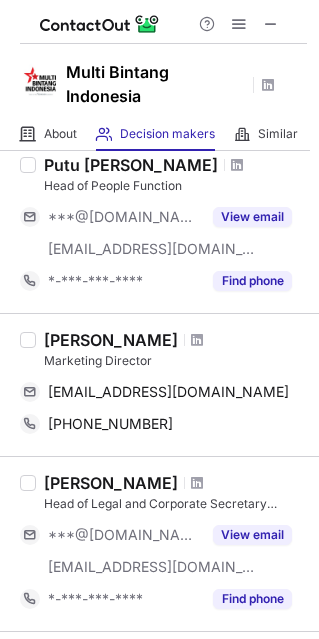 scroll, scrollTop: 191, scrollLeft: 0, axis: vertical 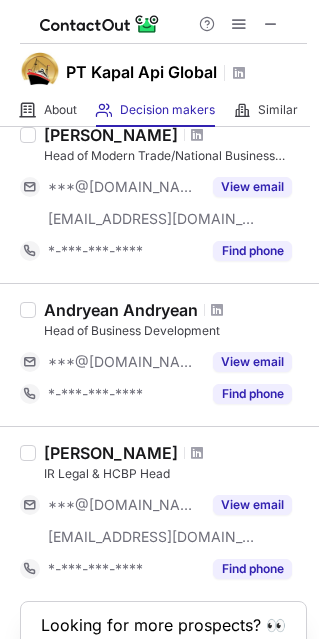 click on "View email" at bounding box center (252, 362) 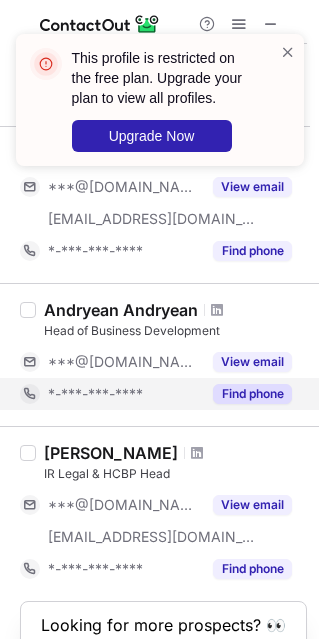 click on "Find phone" at bounding box center [252, 394] 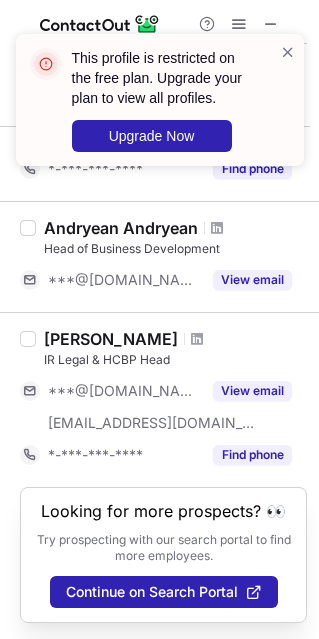 scroll, scrollTop: 1439, scrollLeft: 0, axis: vertical 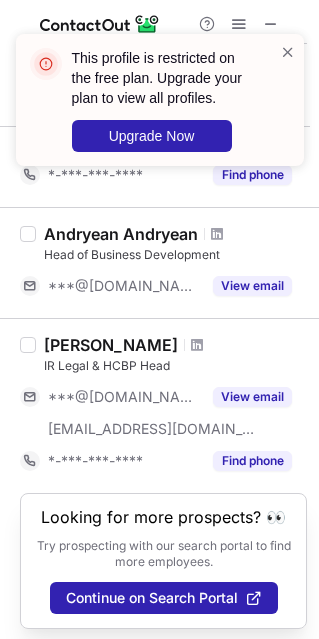 click on "View email" at bounding box center (252, 397) 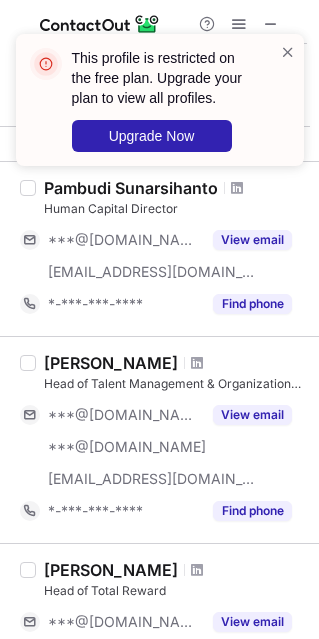 scroll, scrollTop: 0, scrollLeft: 0, axis: both 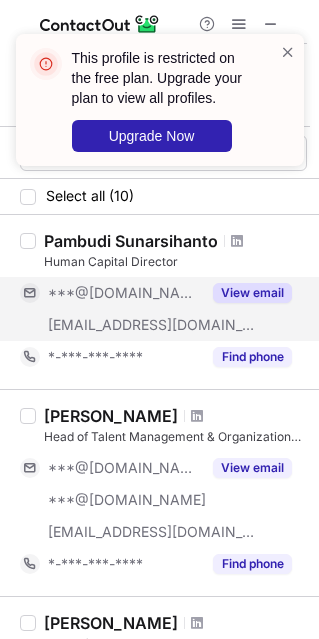 click on "View email" at bounding box center [252, 293] 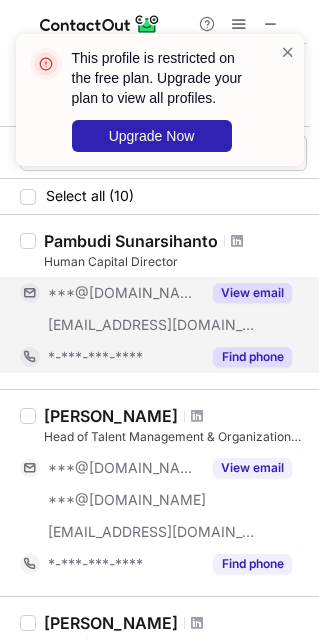 click on "Find phone" at bounding box center [246, 357] 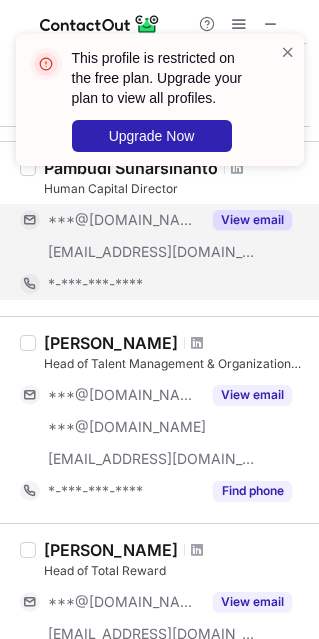 scroll, scrollTop: 90, scrollLeft: 0, axis: vertical 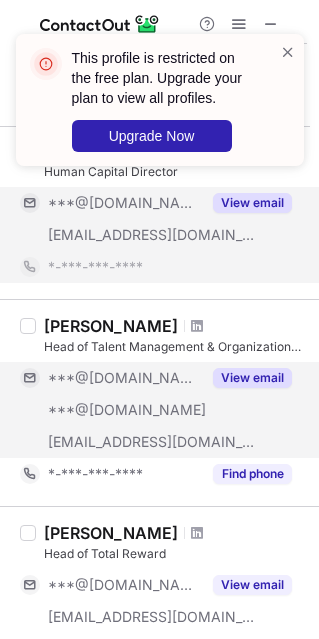 click on "View email" at bounding box center (252, 378) 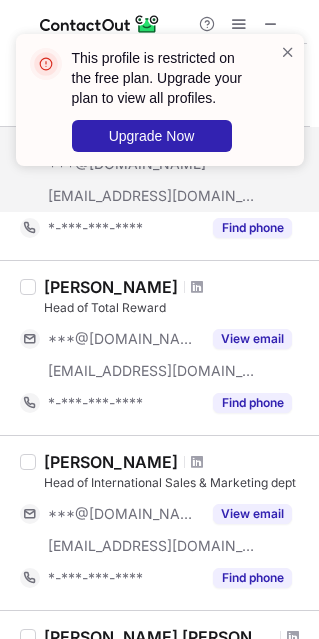 scroll, scrollTop: 331, scrollLeft: 0, axis: vertical 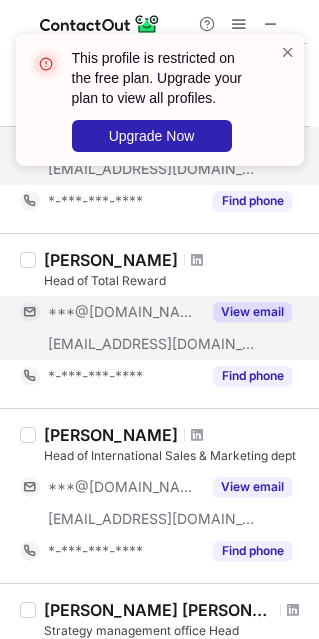 click on "View email" at bounding box center [252, 312] 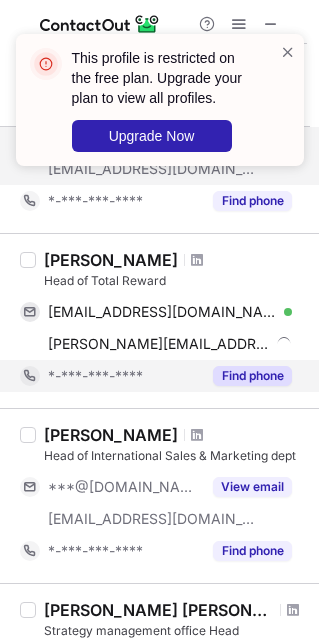 click on "Find phone" at bounding box center [246, 376] 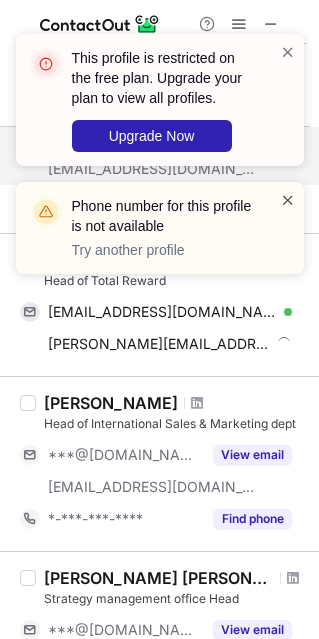 click at bounding box center [288, 200] 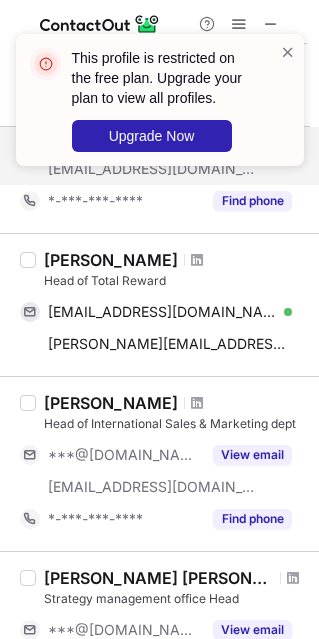 scroll, scrollTop: 422, scrollLeft: 0, axis: vertical 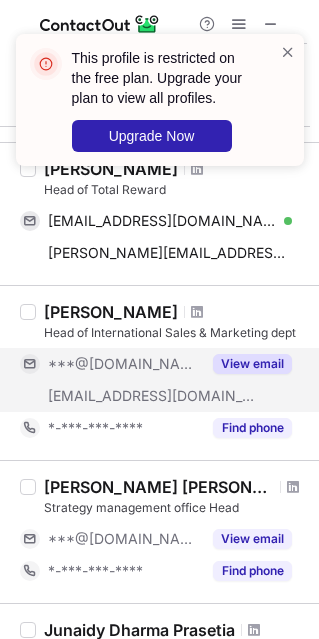 click on "View email" at bounding box center (252, 364) 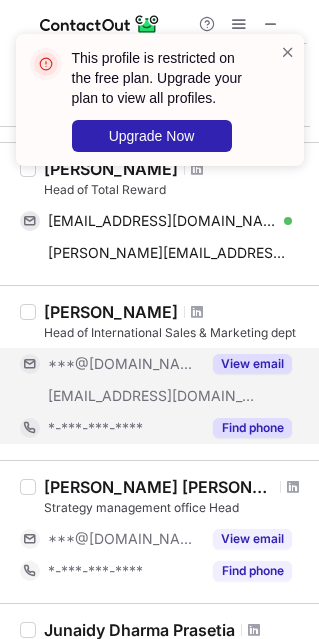 click on "Find phone" at bounding box center (252, 428) 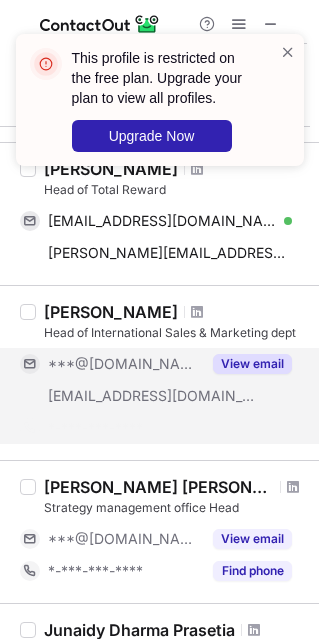 click on "View email" at bounding box center [252, 364] 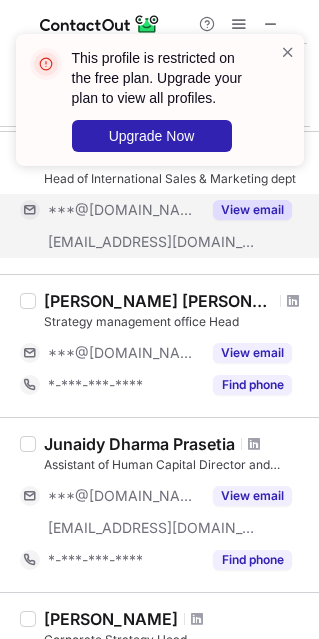 scroll, scrollTop: 604, scrollLeft: 0, axis: vertical 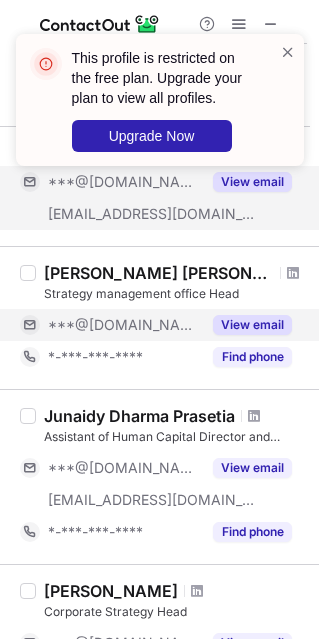 click on "View email" at bounding box center (252, 325) 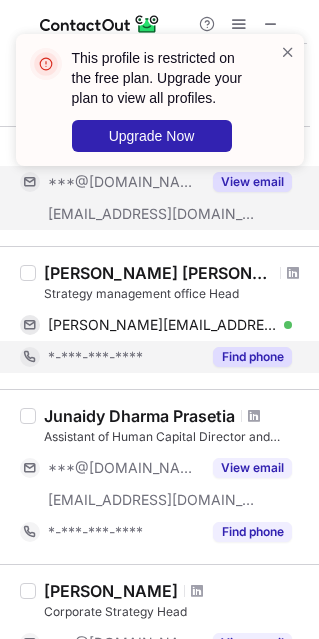 click on "Find phone" at bounding box center (252, 357) 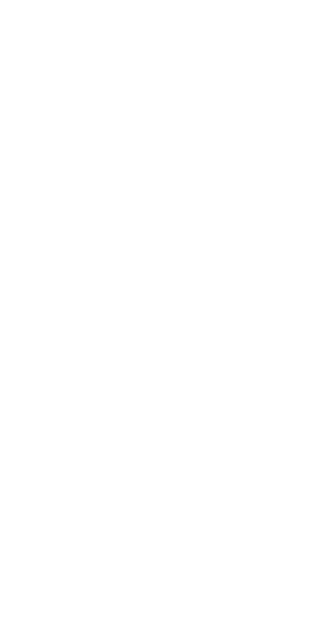 scroll, scrollTop: 0, scrollLeft: 0, axis: both 